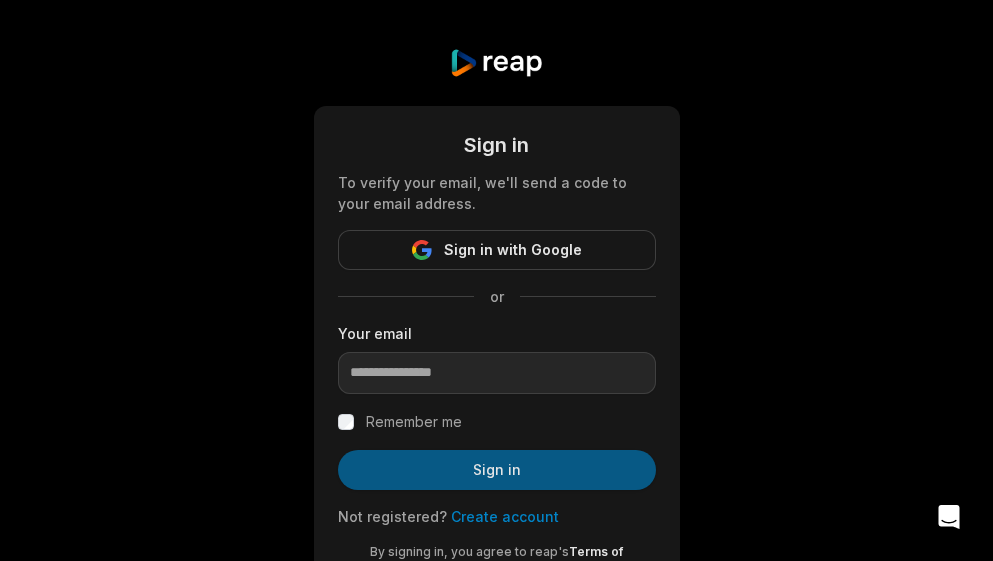 scroll, scrollTop: 0, scrollLeft: 0, axis: both 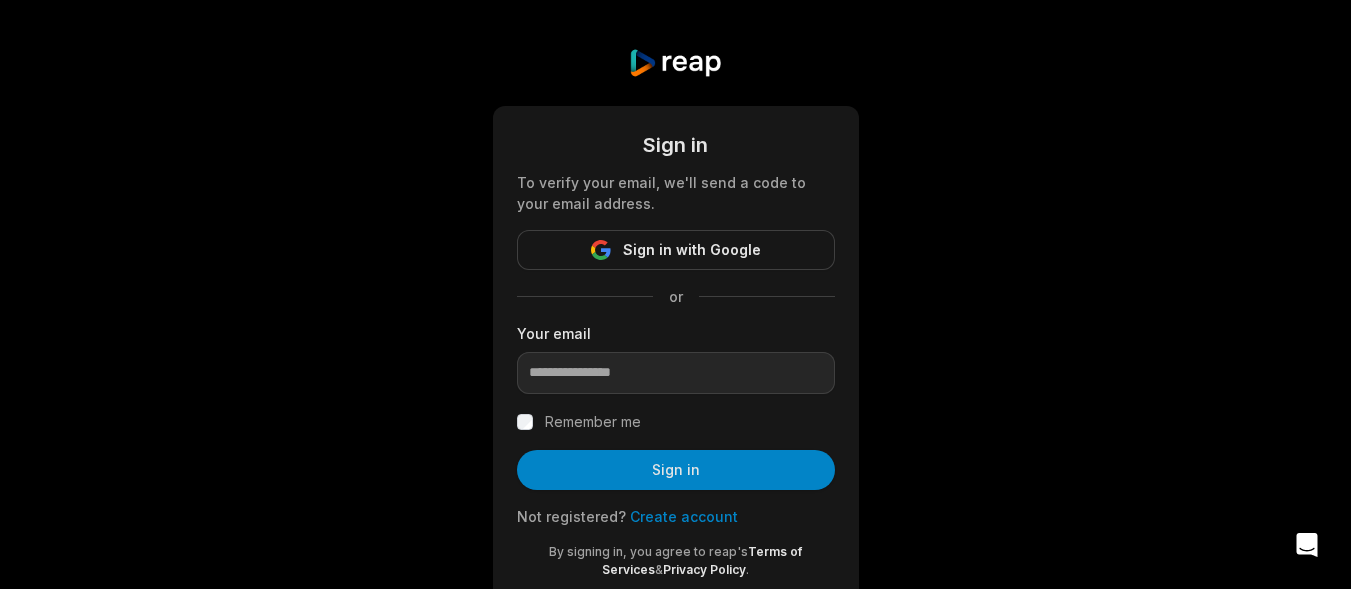 click on "Create account" at bounding box center (684, 516) 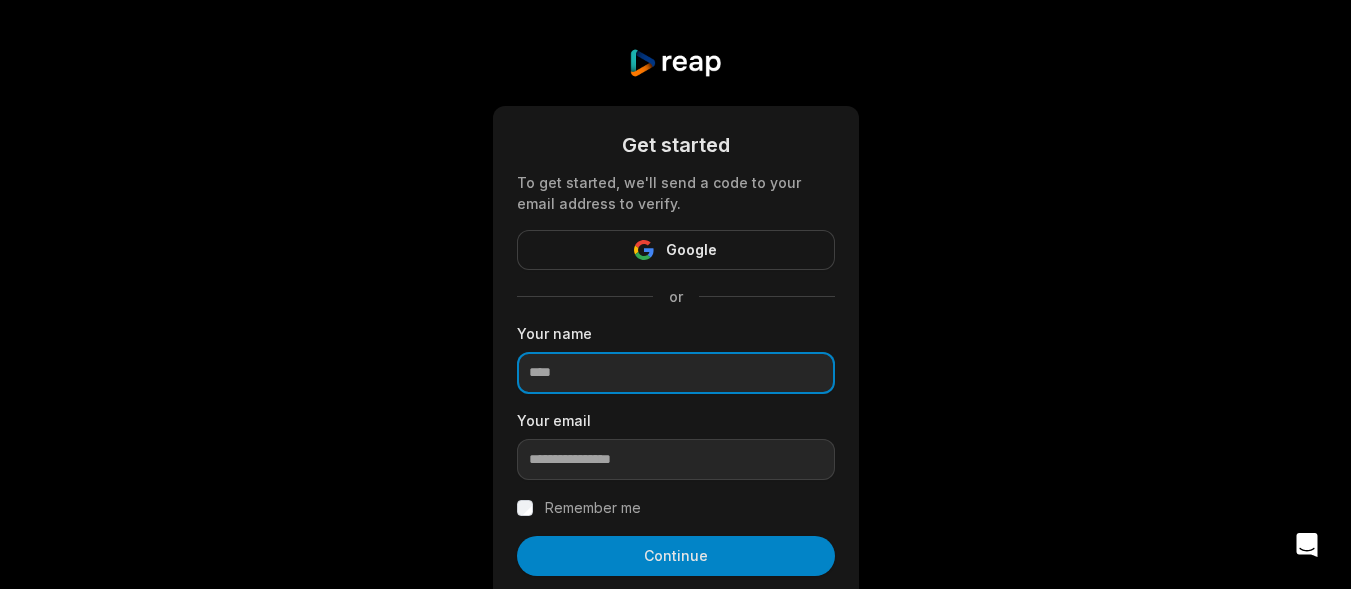 click at bounding box center [676, 373] 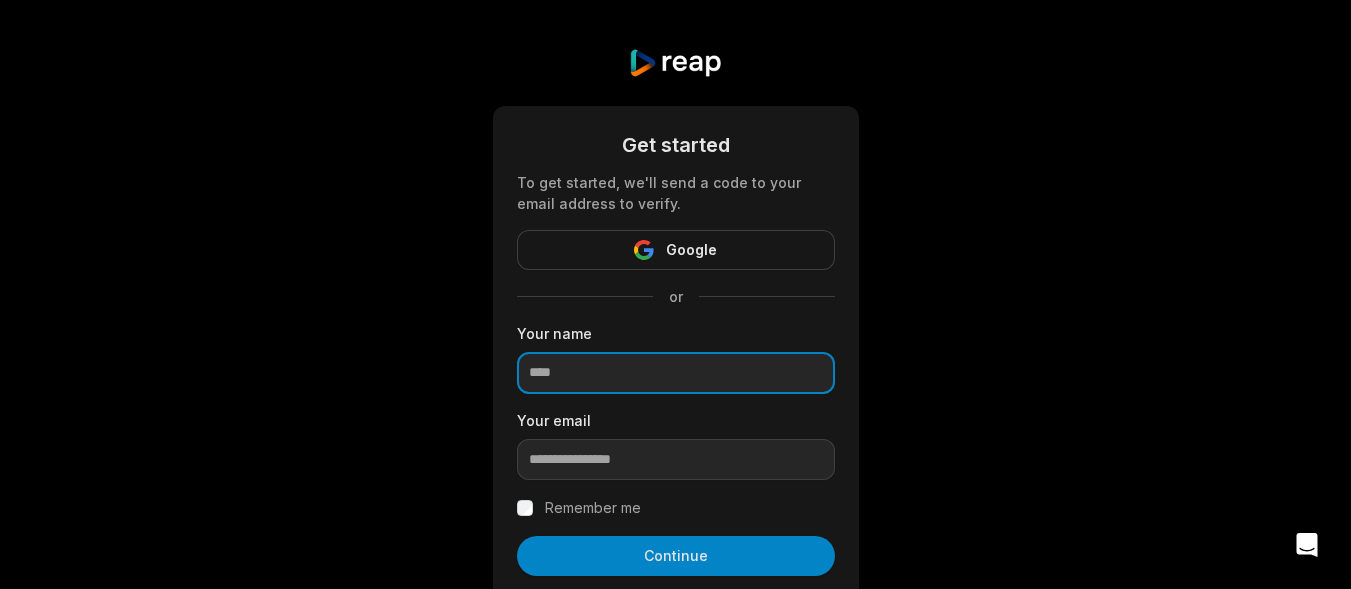 paste on "**********" 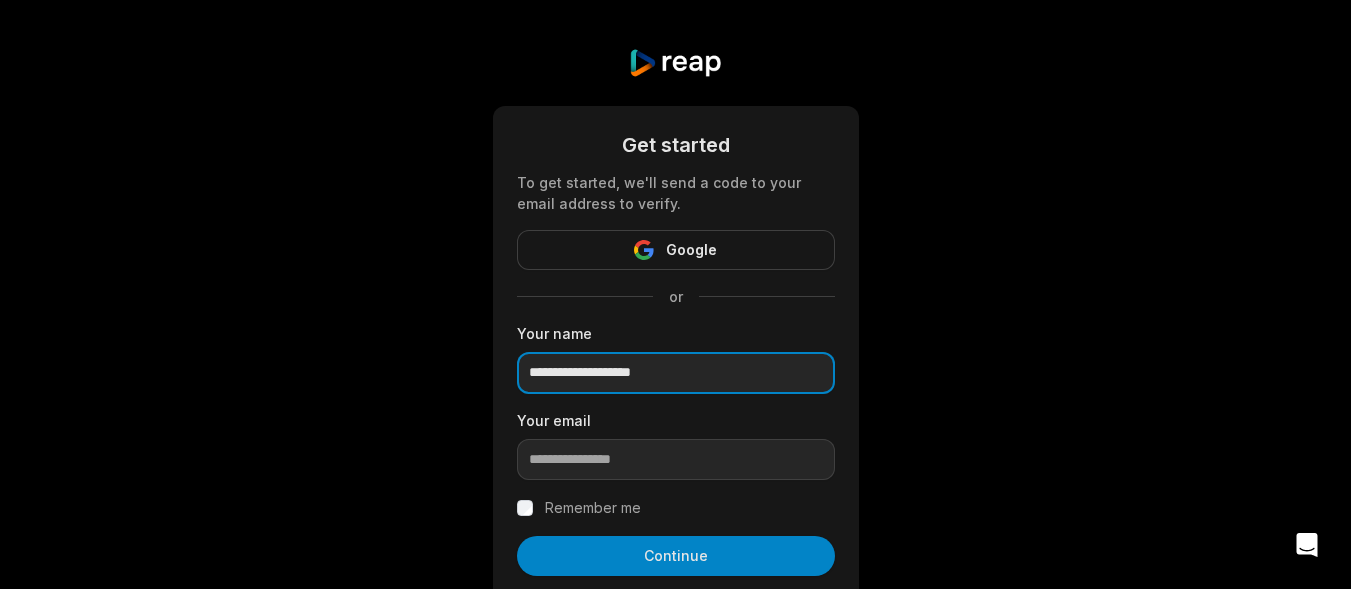 type on "**********" 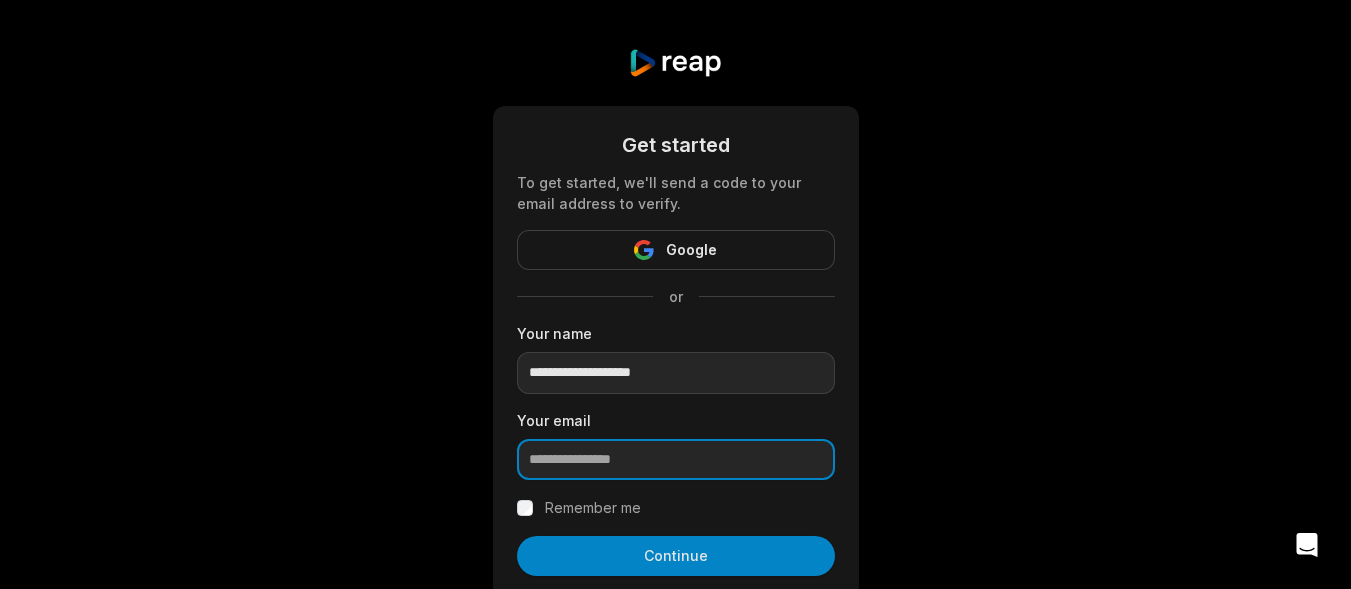 click at bounding box center [676, 460] 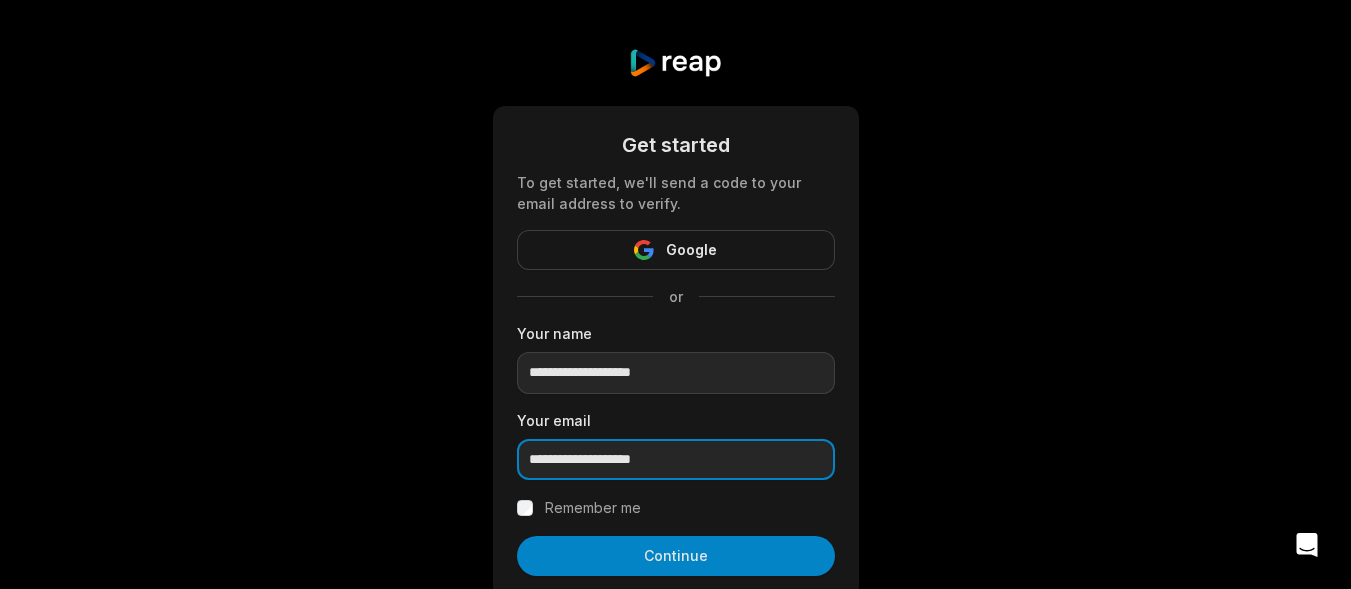 type on "**********" 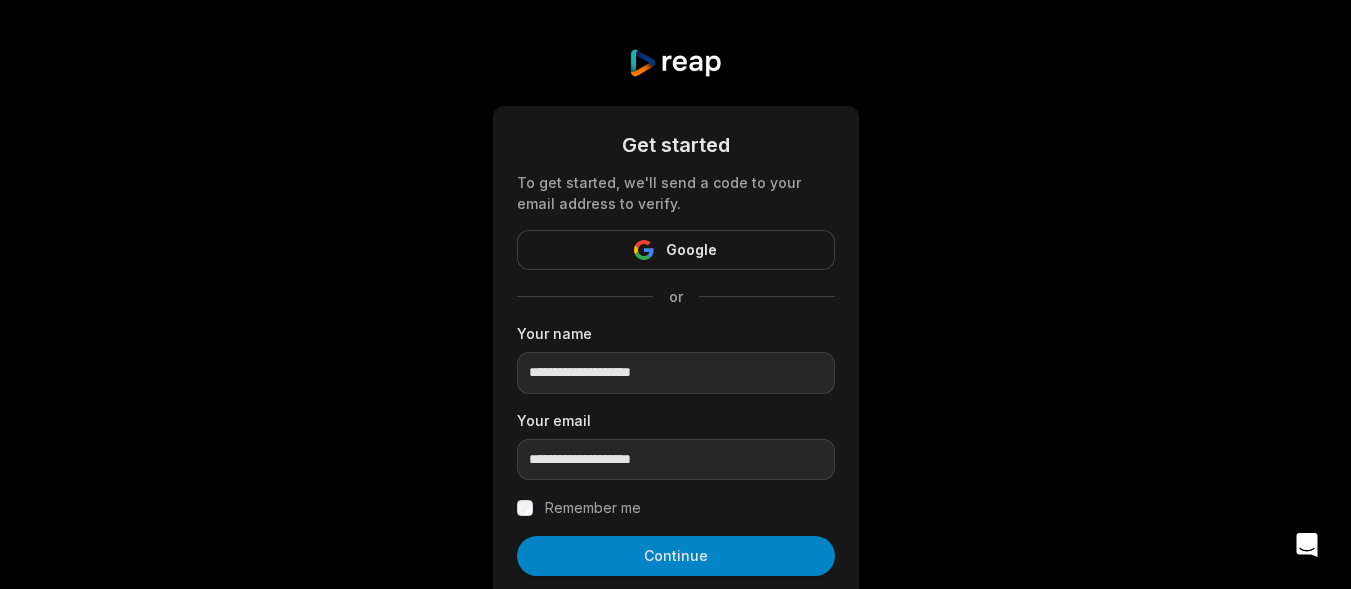 click on "Remember me" at bounding box center (593, 508) 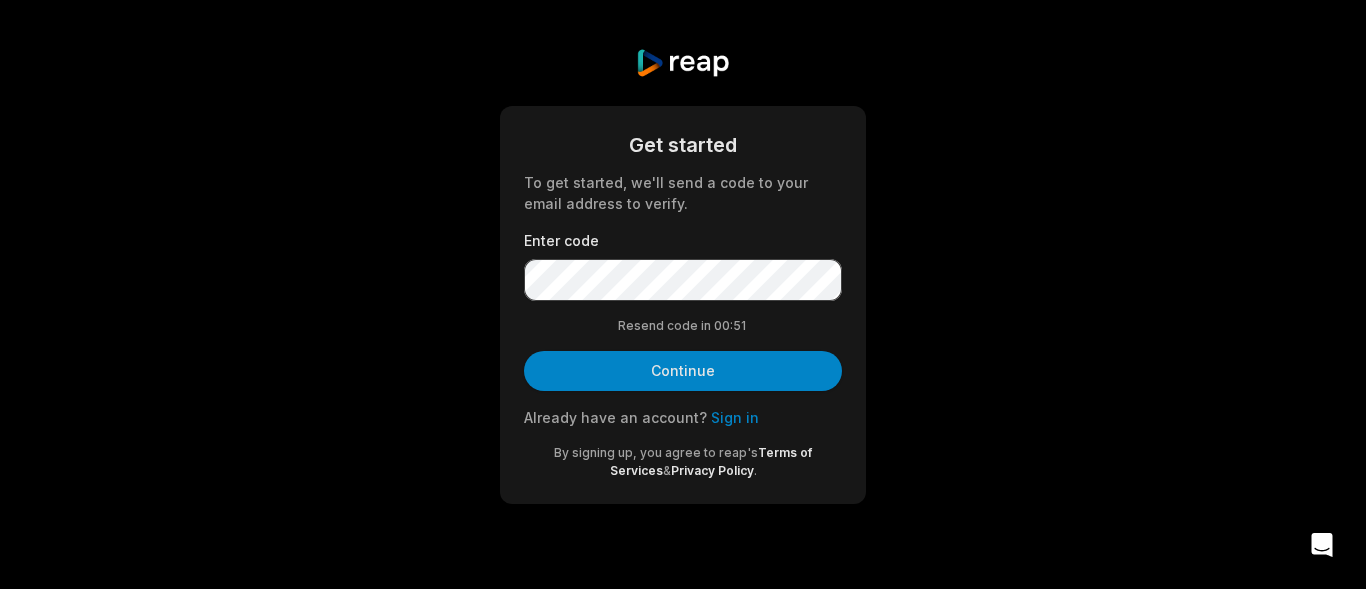 click on "Enter code" at bounding box center [683, 265] 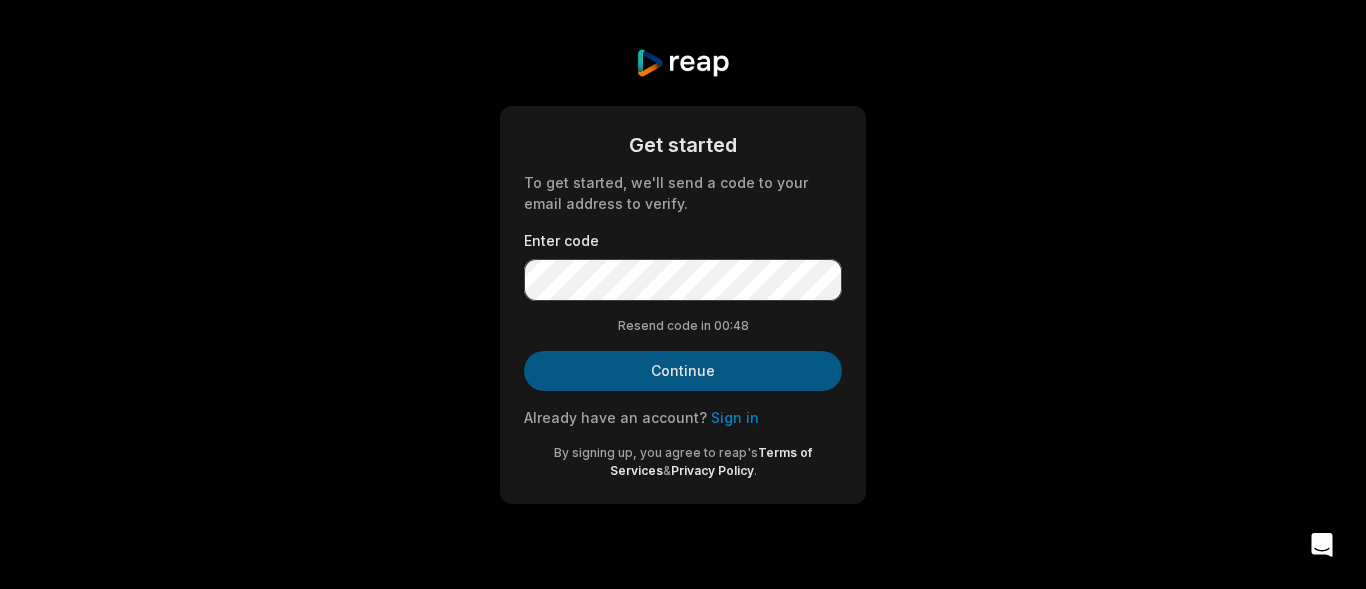 click on "Continue" at bounding box center [683, 371] 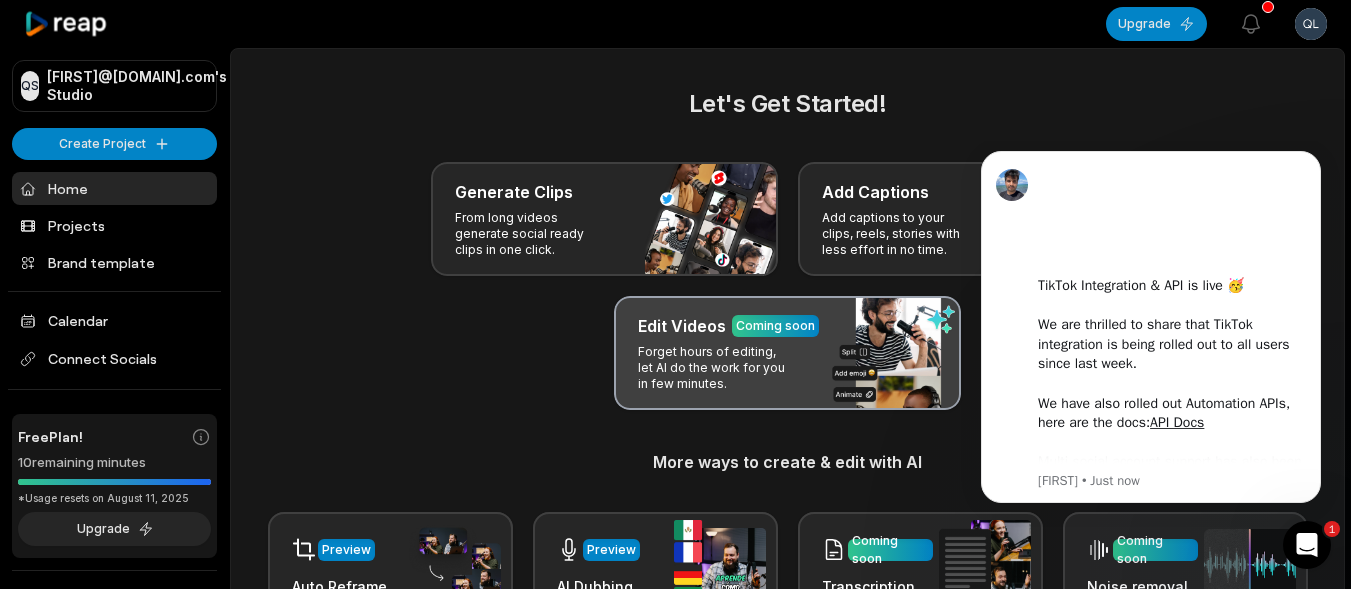 scroll, scrollTop: 0, scrollLeft: 0, axis: both 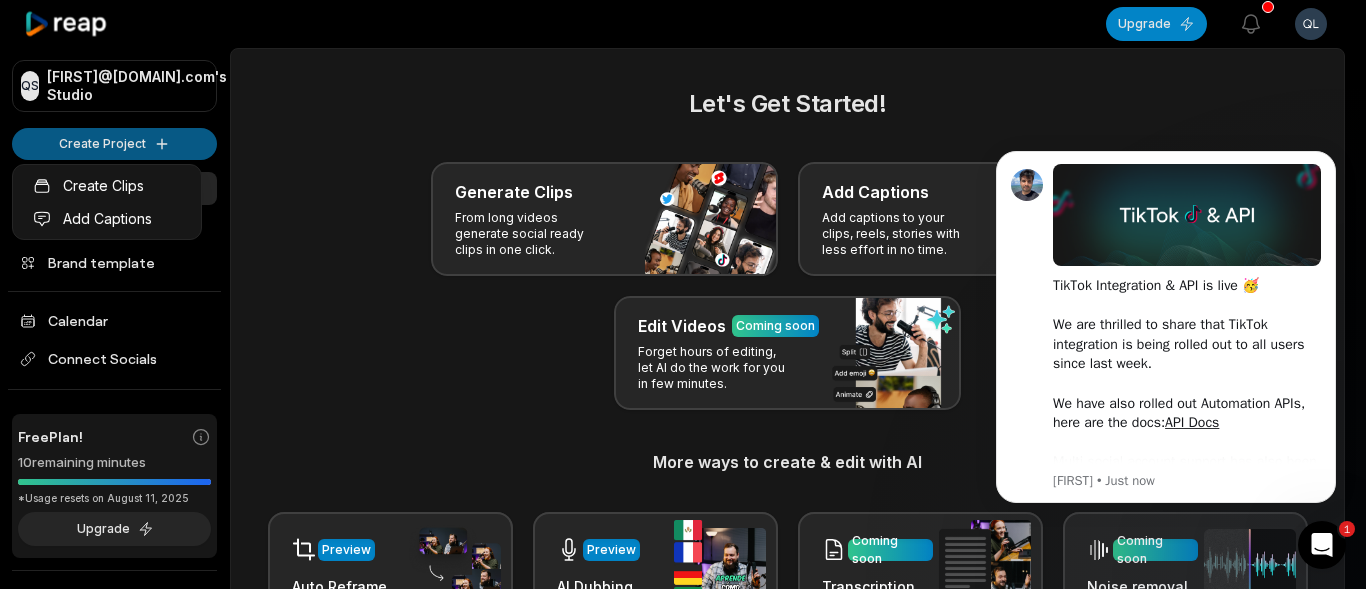 click on "[FIRST]@[DOMAIN].com's Studio Create Project Home Projects Brand template Calendar Connect Socials Free Plan! 10 remaining minutes *Usage resets on [DATE], [YEAR] Upgrade Help Privacy Terms Open sidebar Upgrade View notifications Open user menu Let's Get Started! Generate Clips From long videos generate social ready clips in one click. Add Captions Add captions to your clips, reels, stories with less effort in no time. Edit Videos Coming soon Forget hours of editing, let AI do the work for you in few minutes. More ways to create & edit with AI Preview Auto Reframe Preview AI Dubbing Coming soon Transcription Coming soon Noise removal Recent Projects View all Made with in [CITY] 1 Create Clips Add Captions" at bounding box center [683, 294] 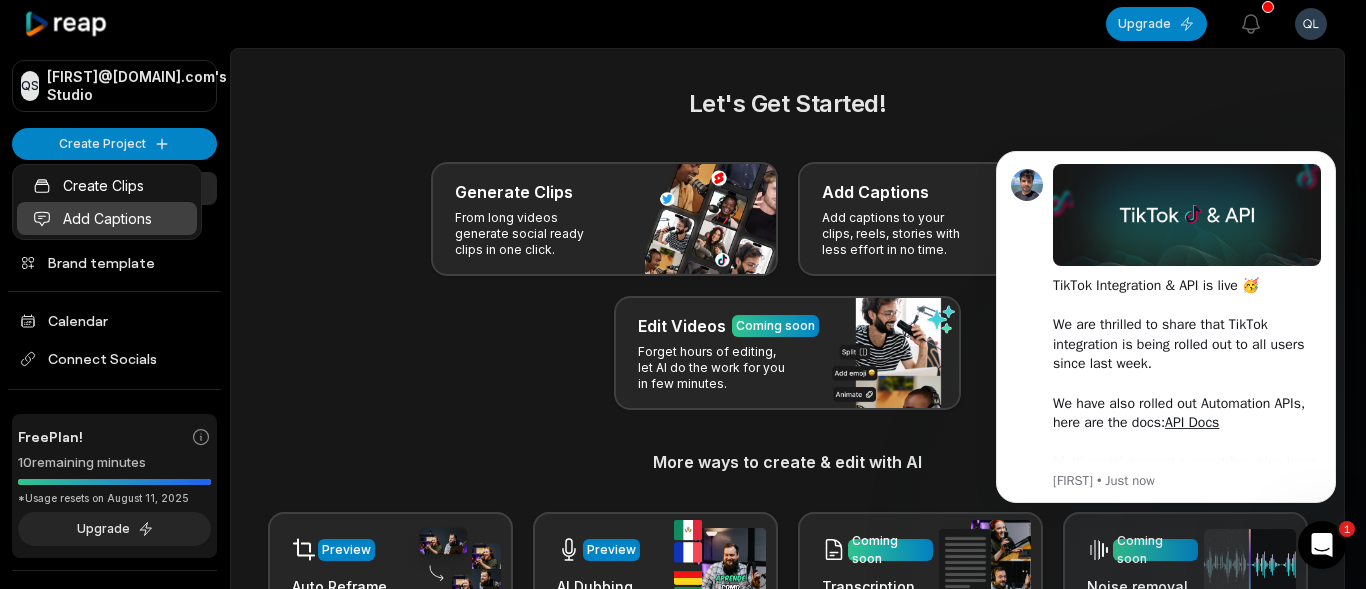 click on "Add Captions" at bounding box center [107, 218] 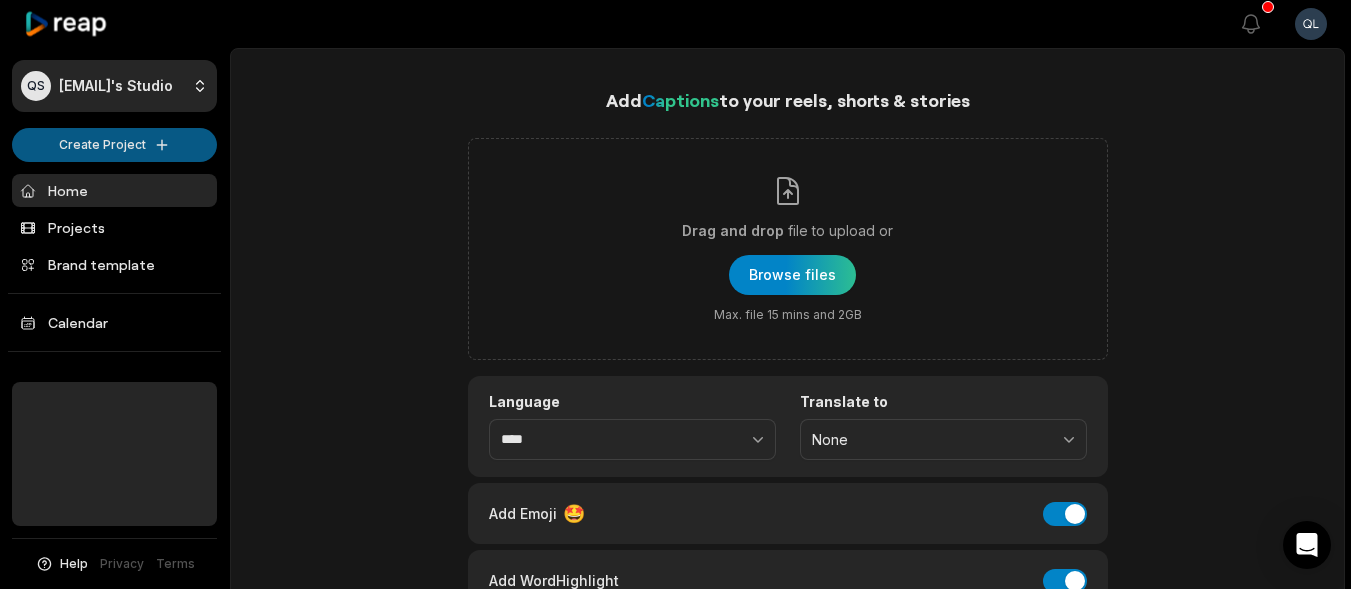 scroll, scrollTop: 0, scrollLeft: 0, axis: both 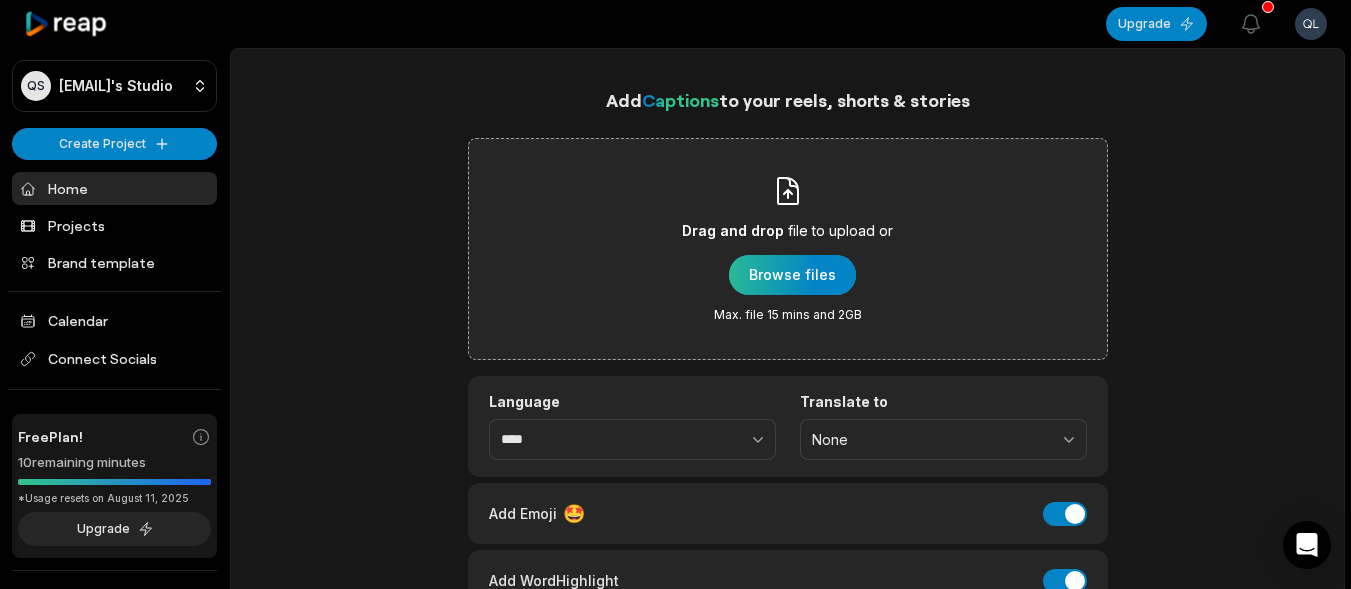 click at bounding box center [792, 275] 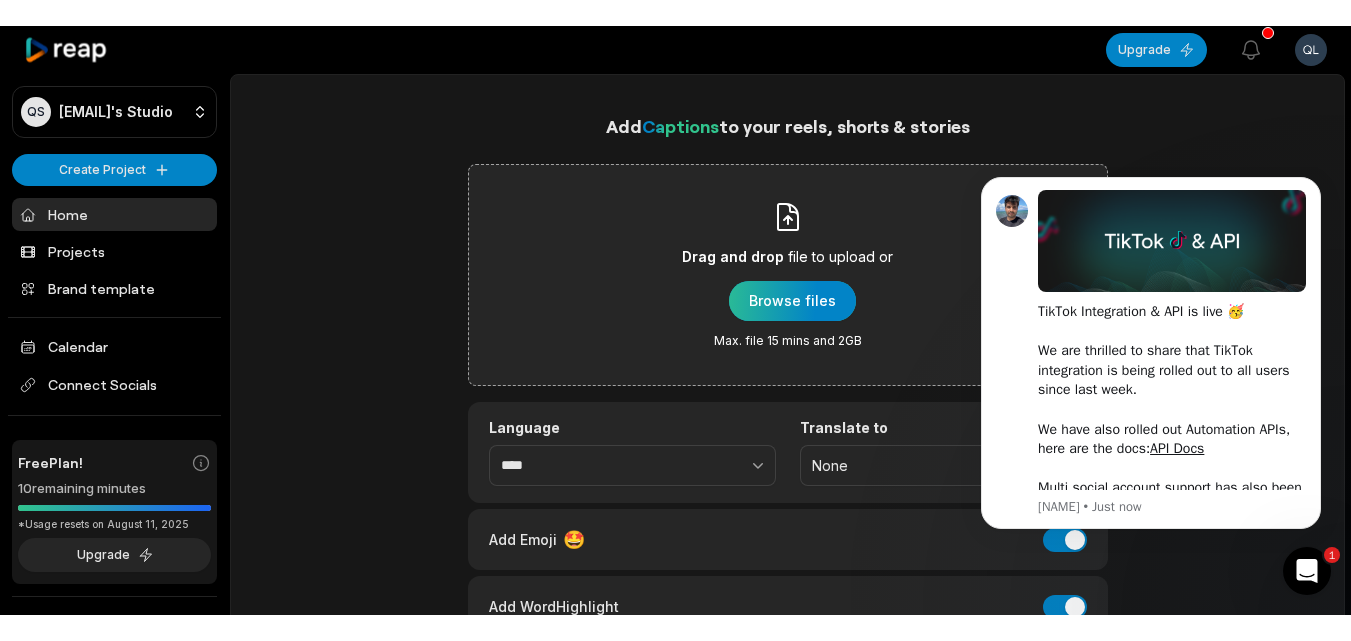 scroll, scrollTop: 0, scrollLeft: 0, axis: both 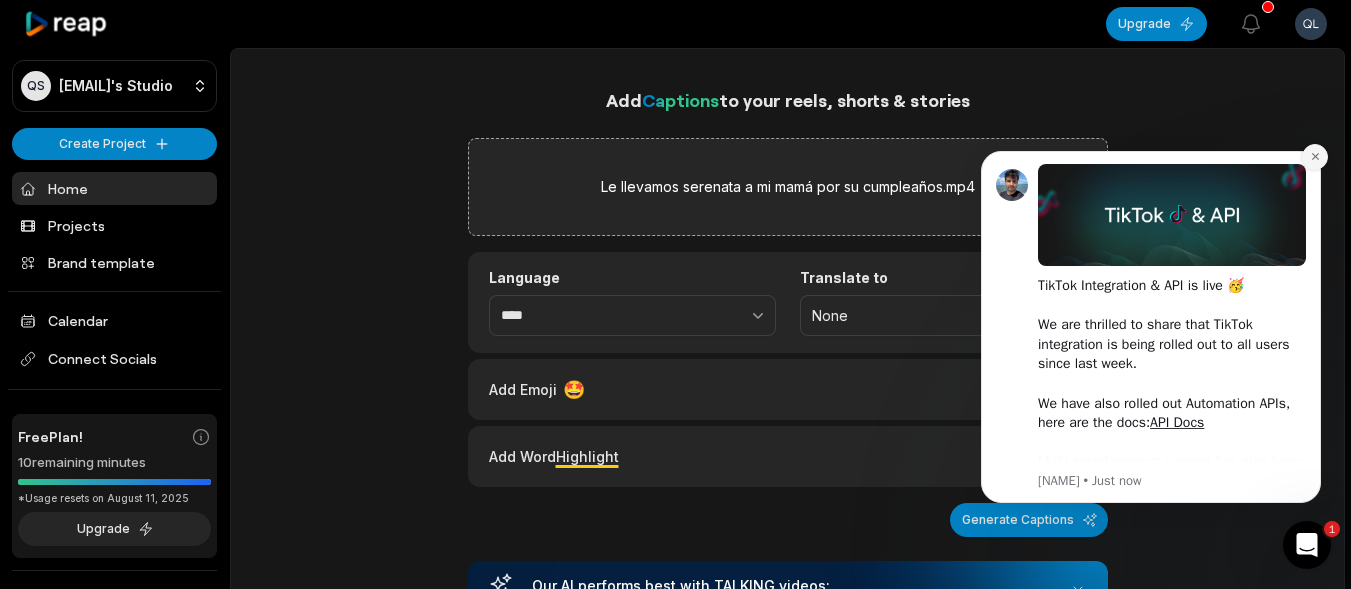 click 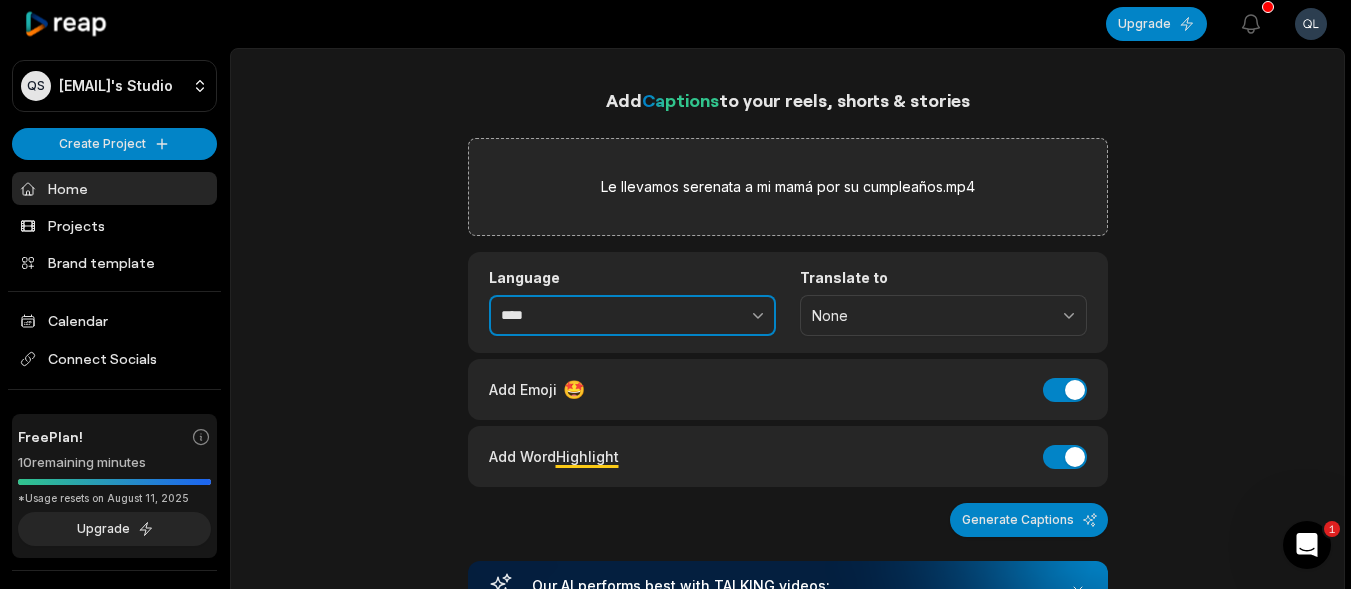 click on "****" at bounding box center [632, 316] 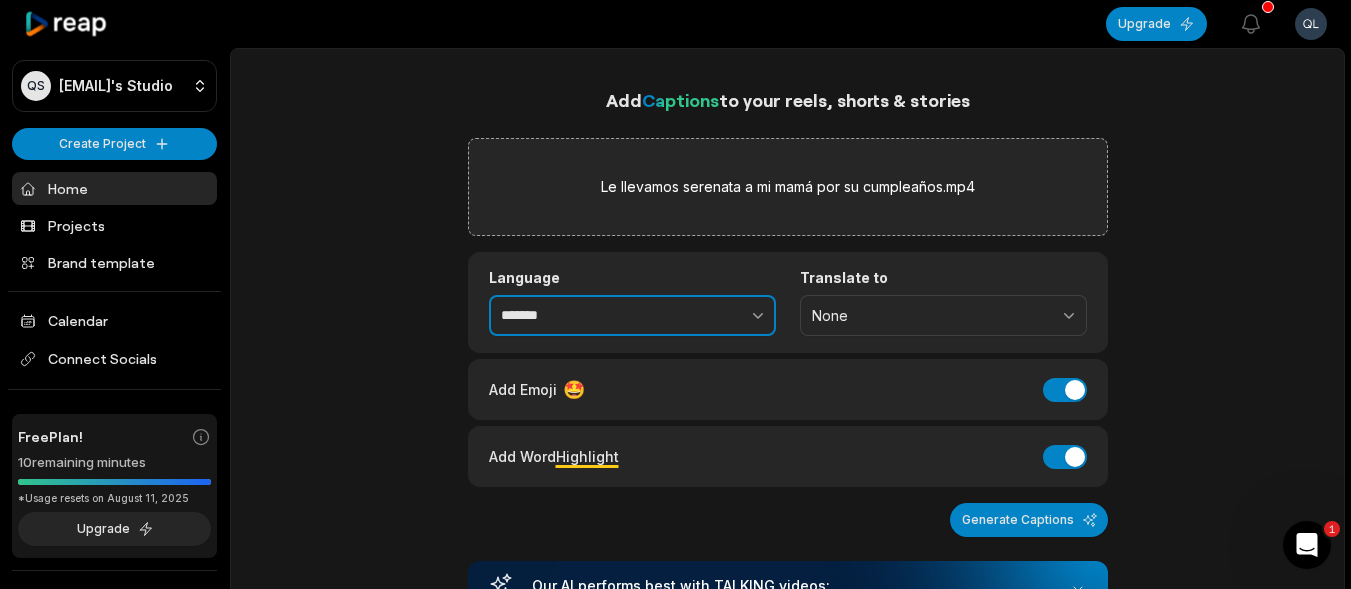type on "*******" 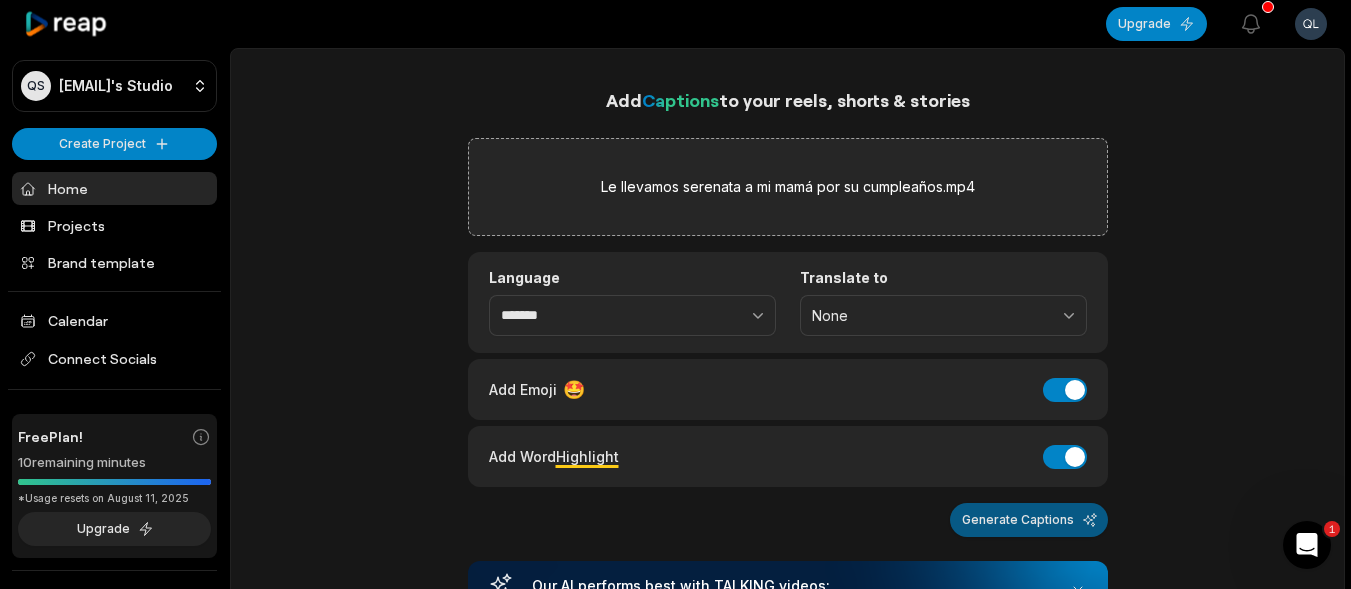 click on "Generate Captions" at bounding box center (1029, 520) 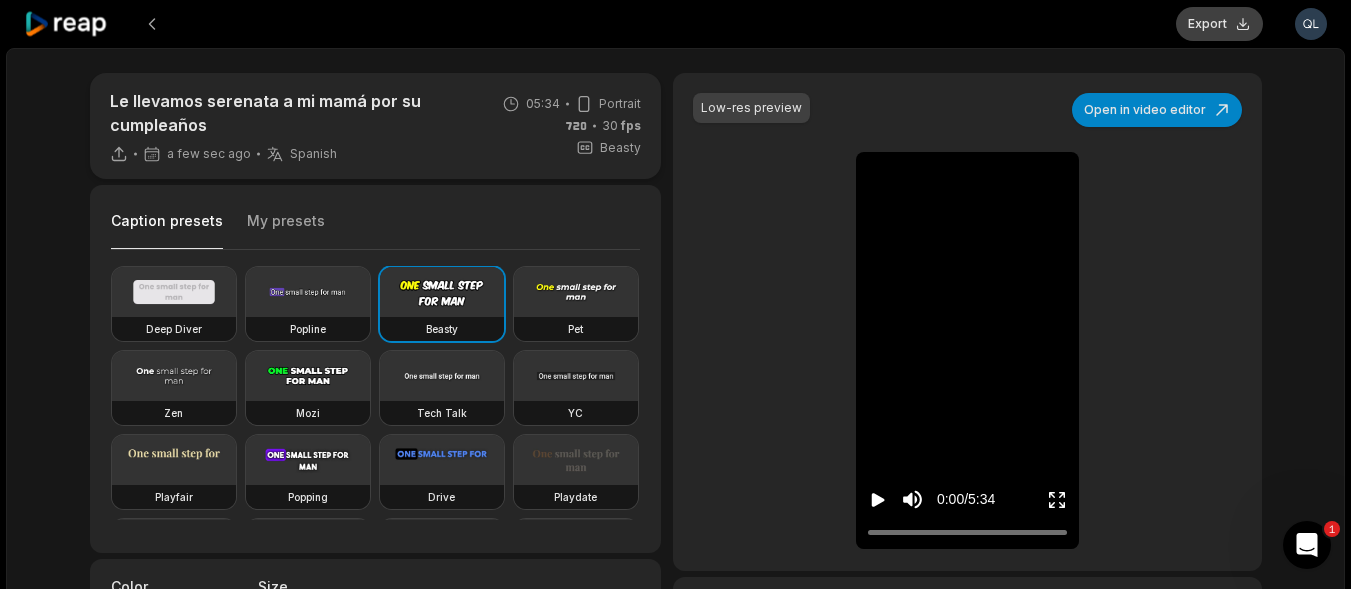 click on "Export" at bounding box center [1219, 24] 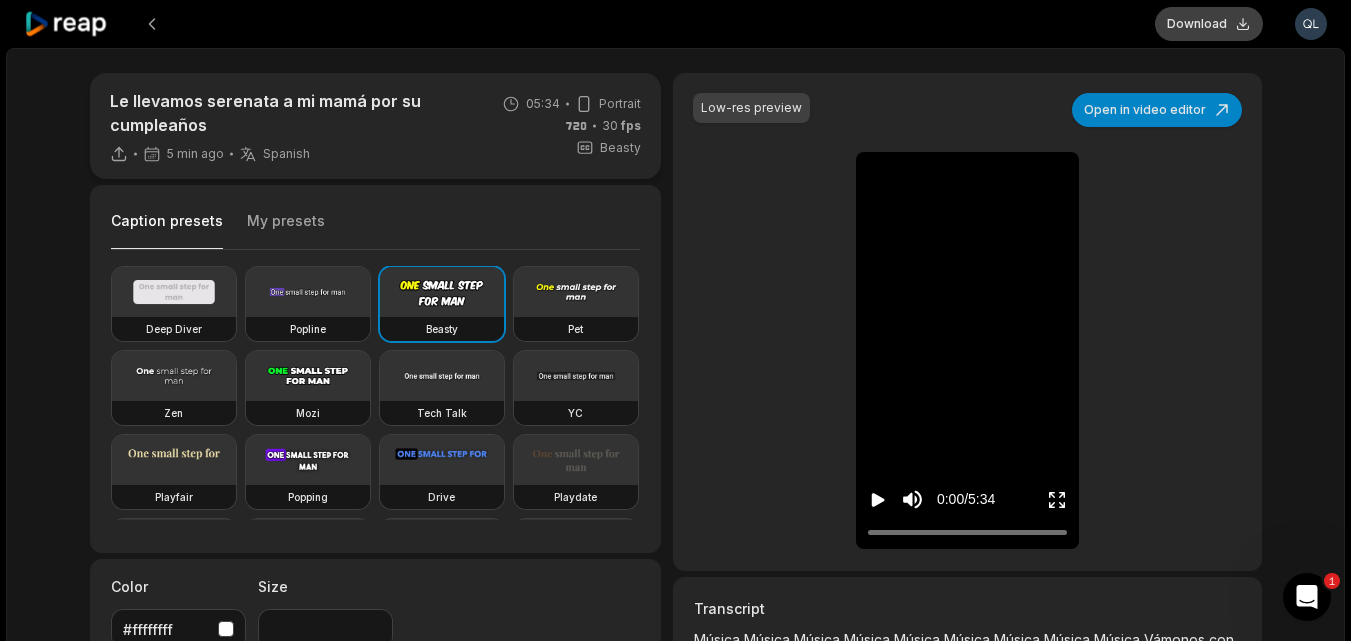 click on "Download" at bounding box center [1209, 24] 